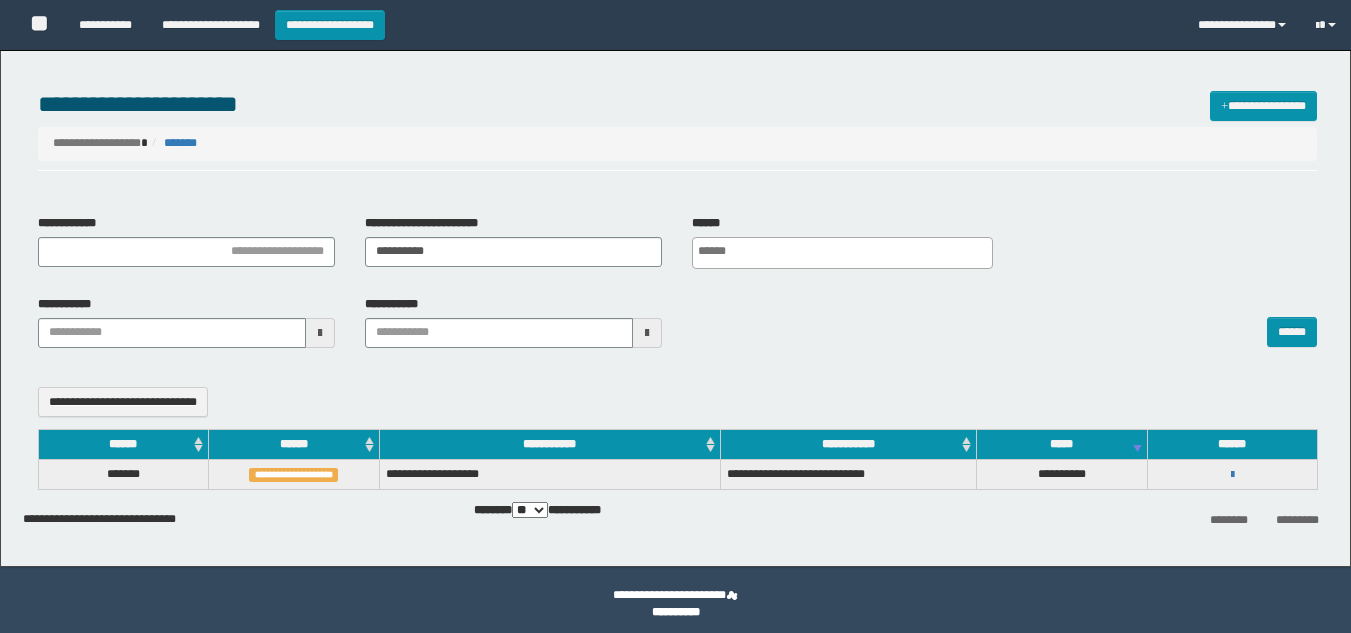 select 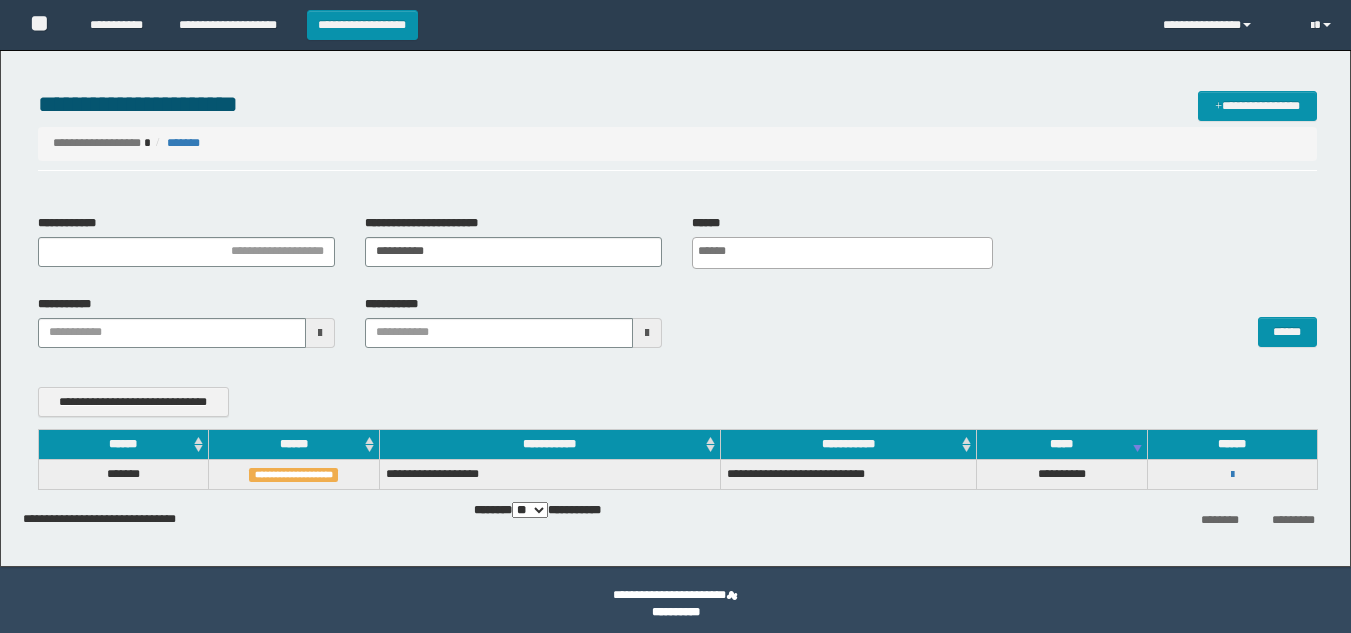 scroll, scrollTop: 0, scrollLeft: 0, axis: both 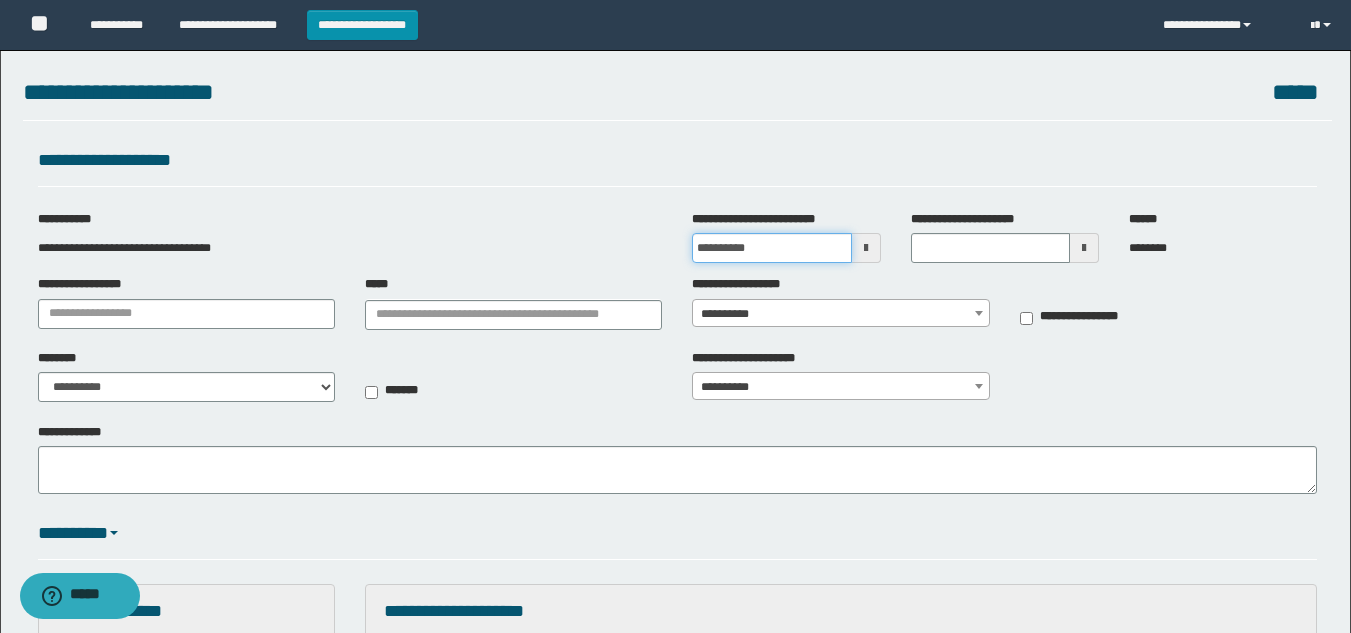 click on "**********" at bounding box center (771, 248) 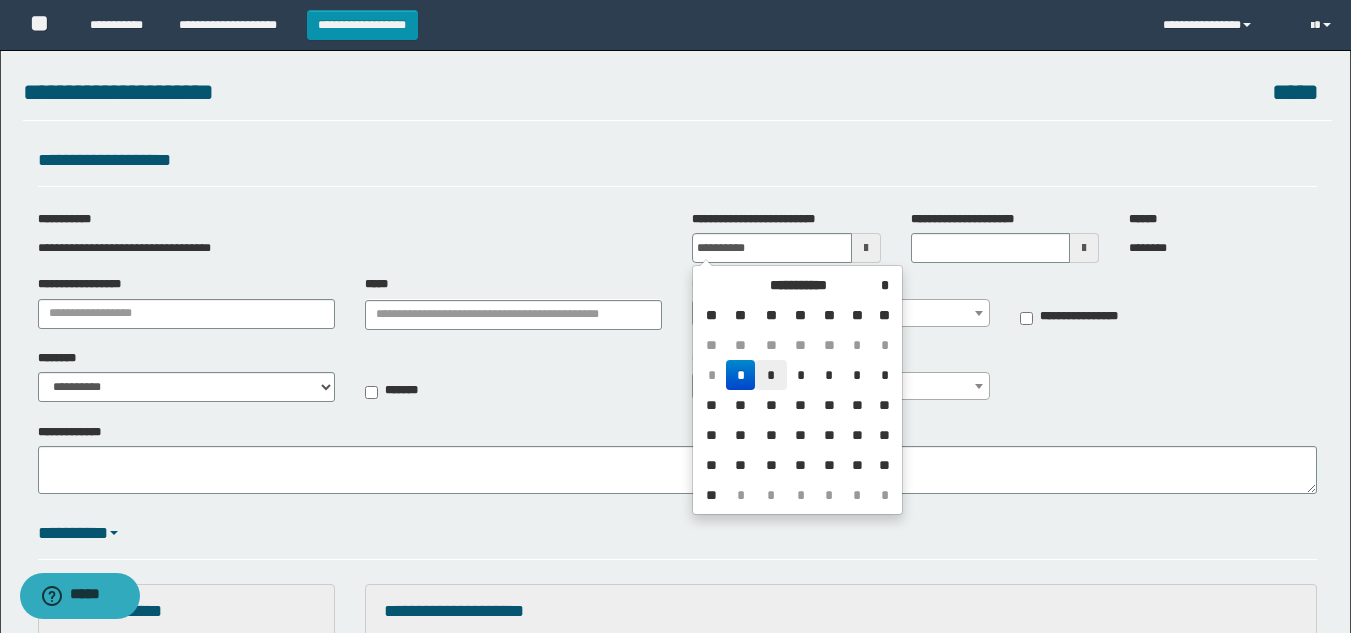 click on "*" at bounding box center [771, 375] 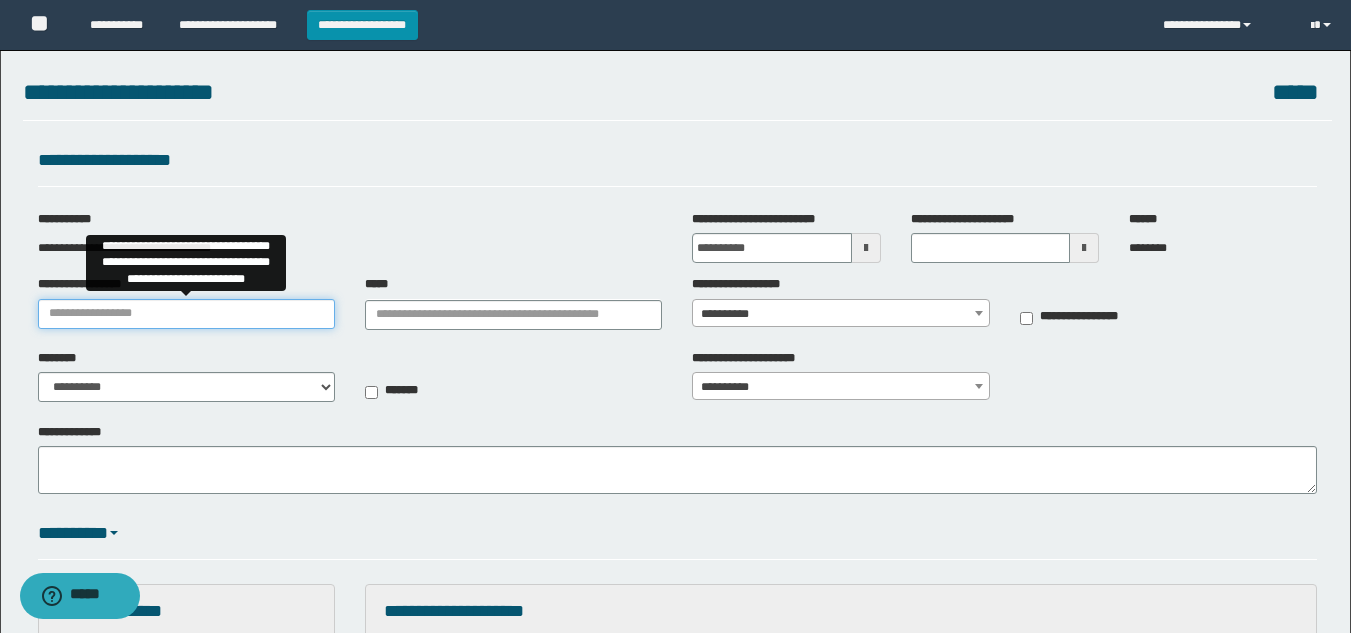 click on "**********" at bounding box center [186, 314] 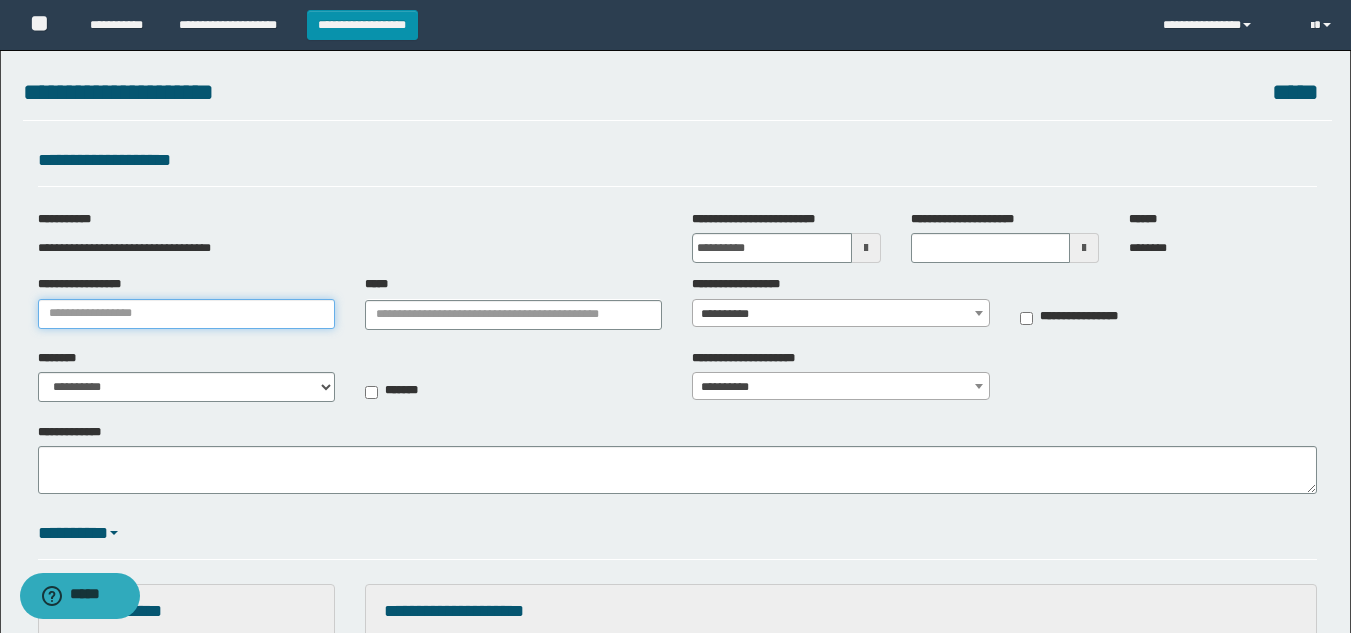 type on "**********" 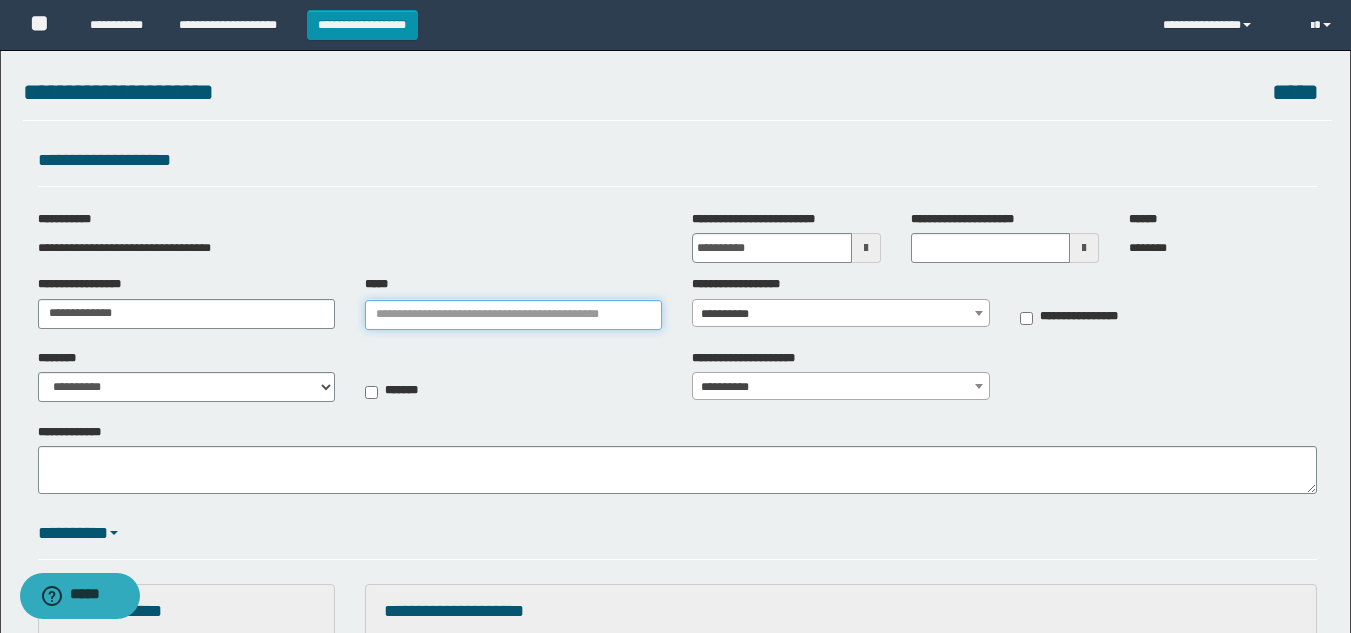 click on "*****" at bounding box center (513, 315) 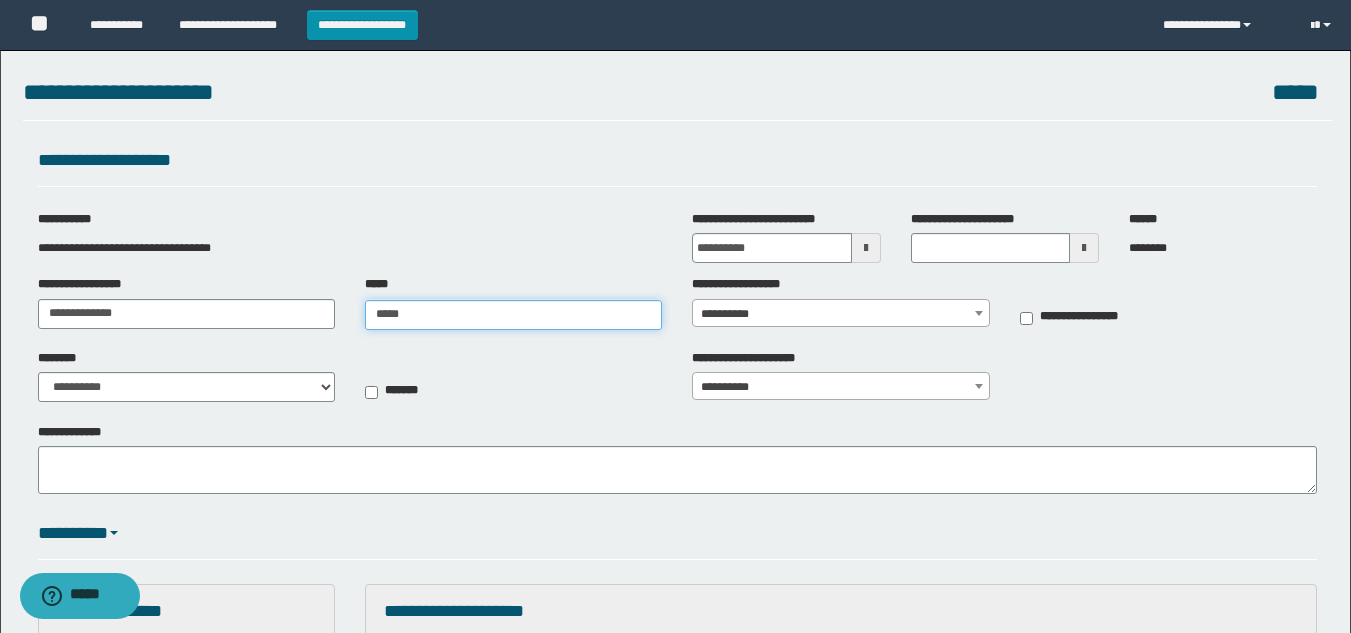 type on "******" 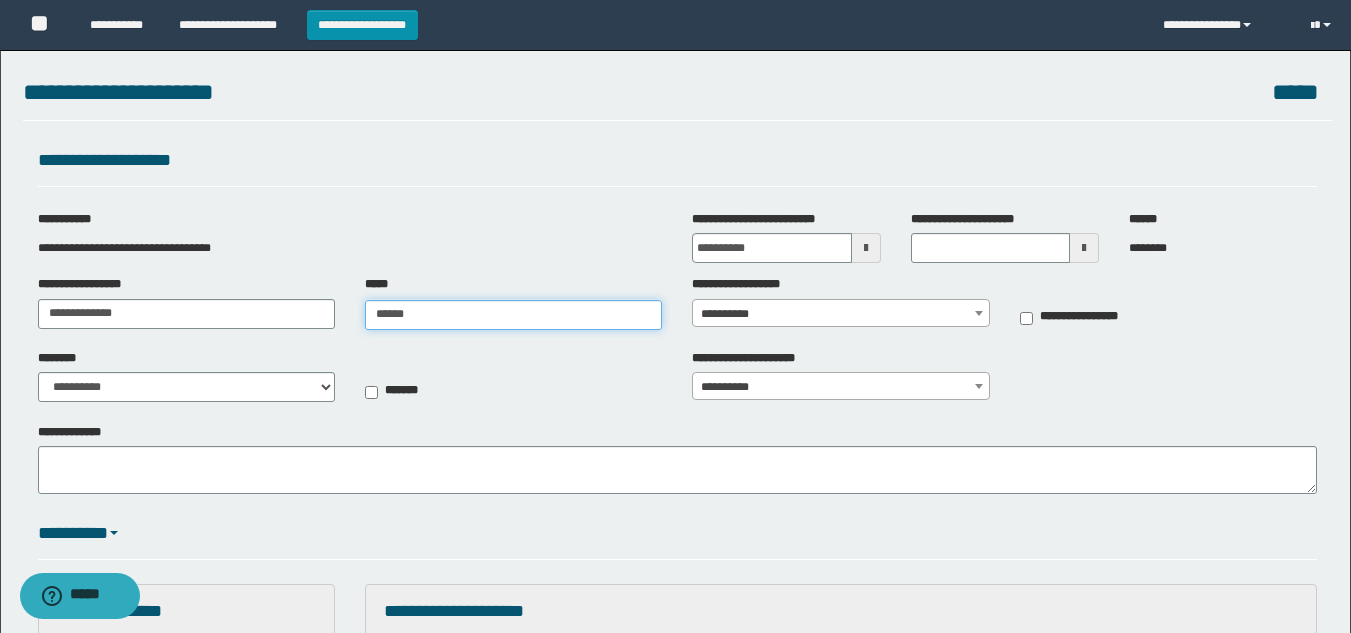 type on "******" 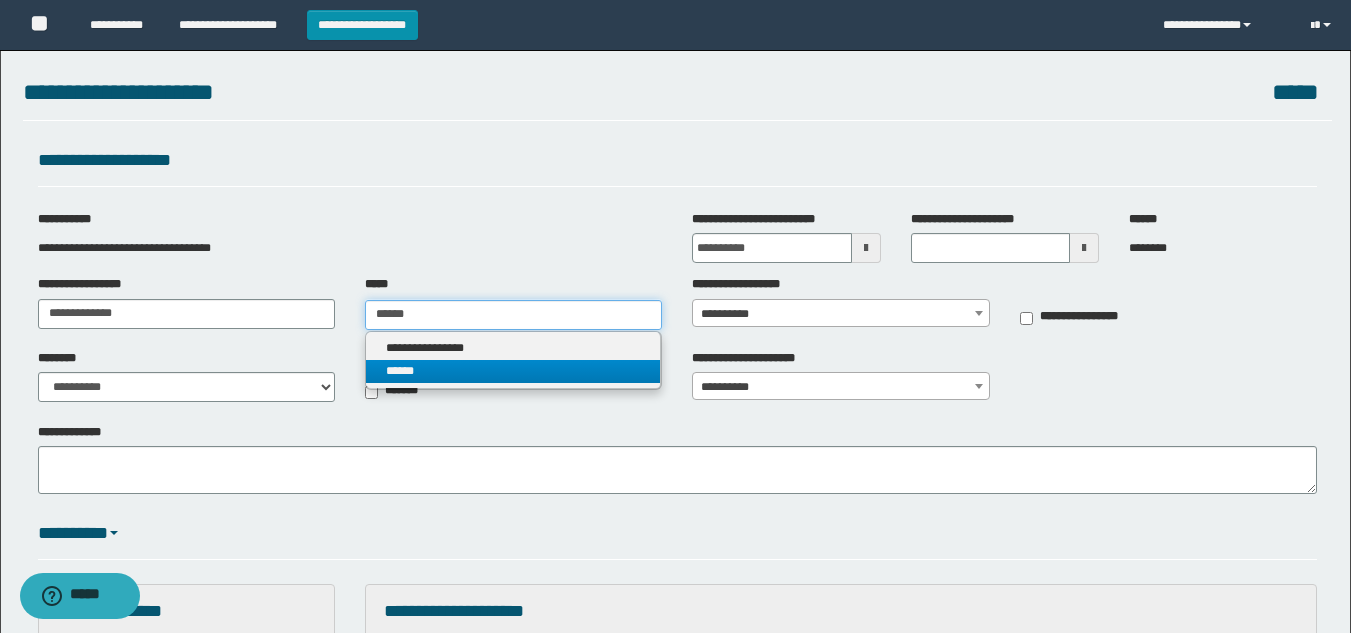 type on "******" 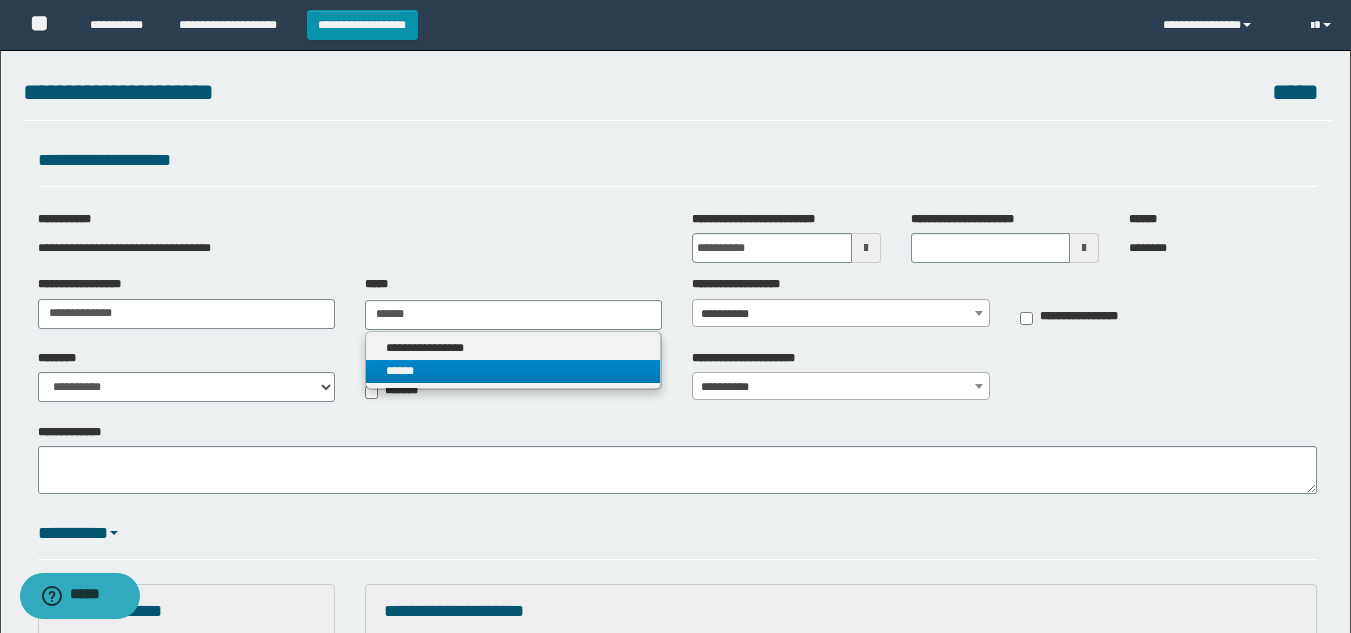 type 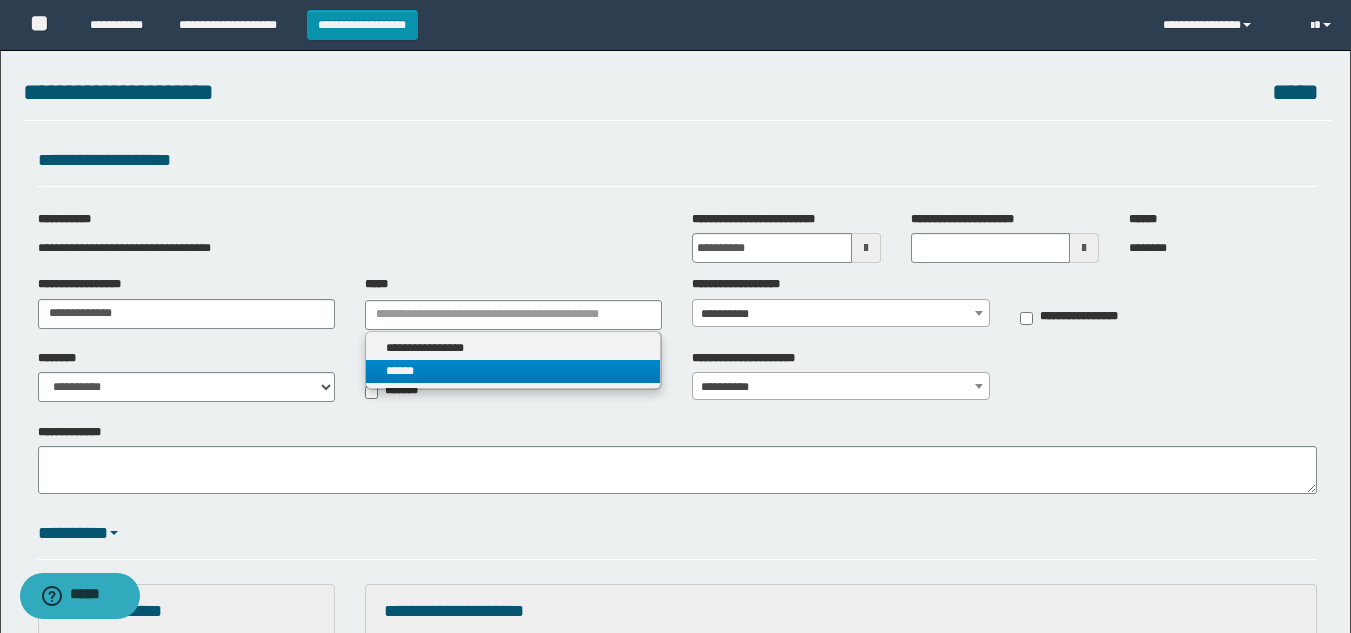 click on "******" at bounding box center (513, 371) 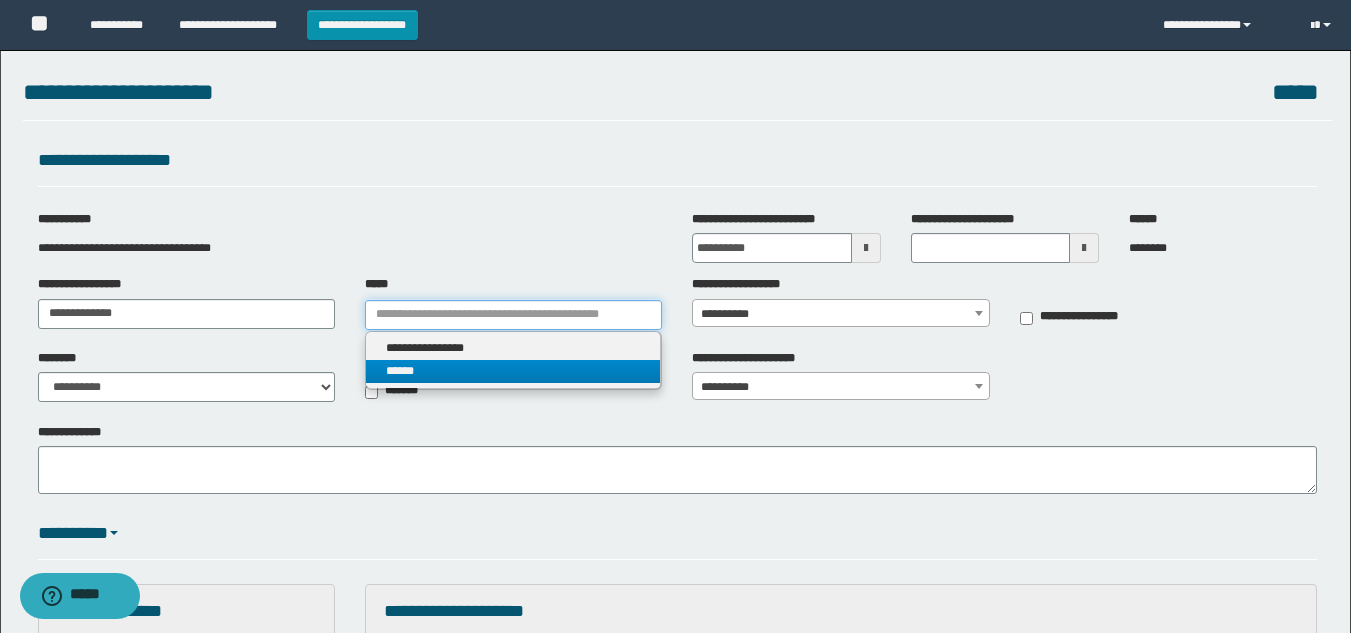 type 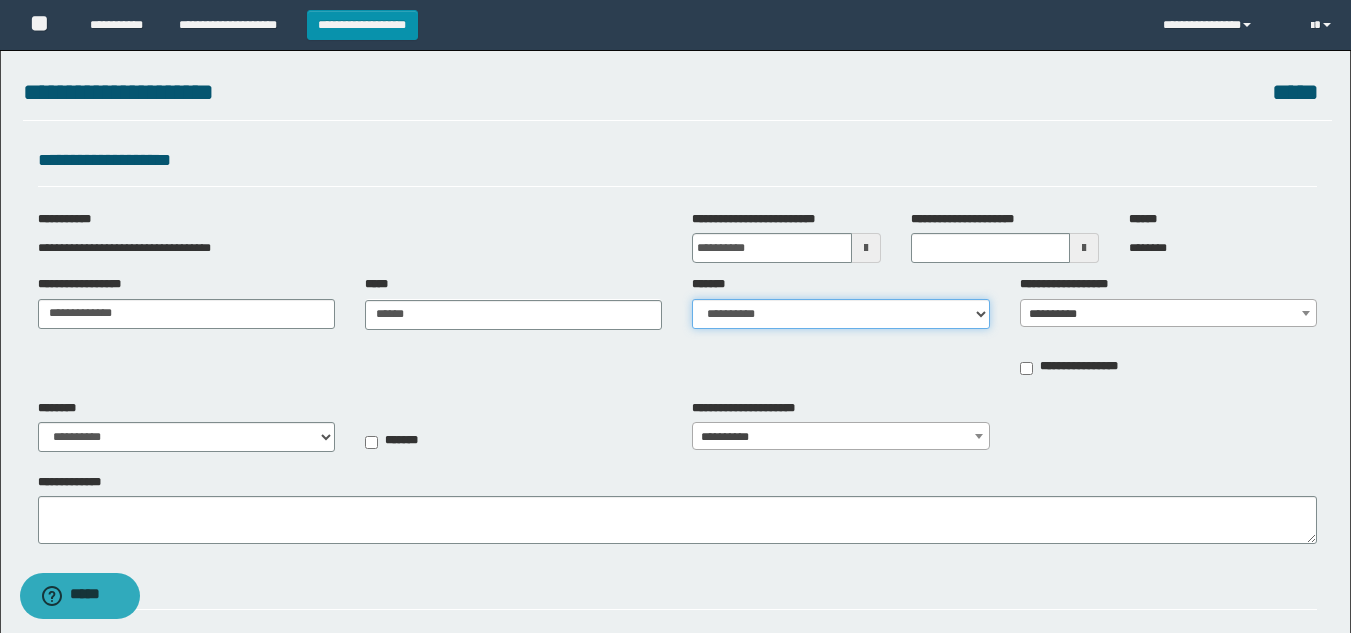 click on "**********" at bounding box center [840, 314] 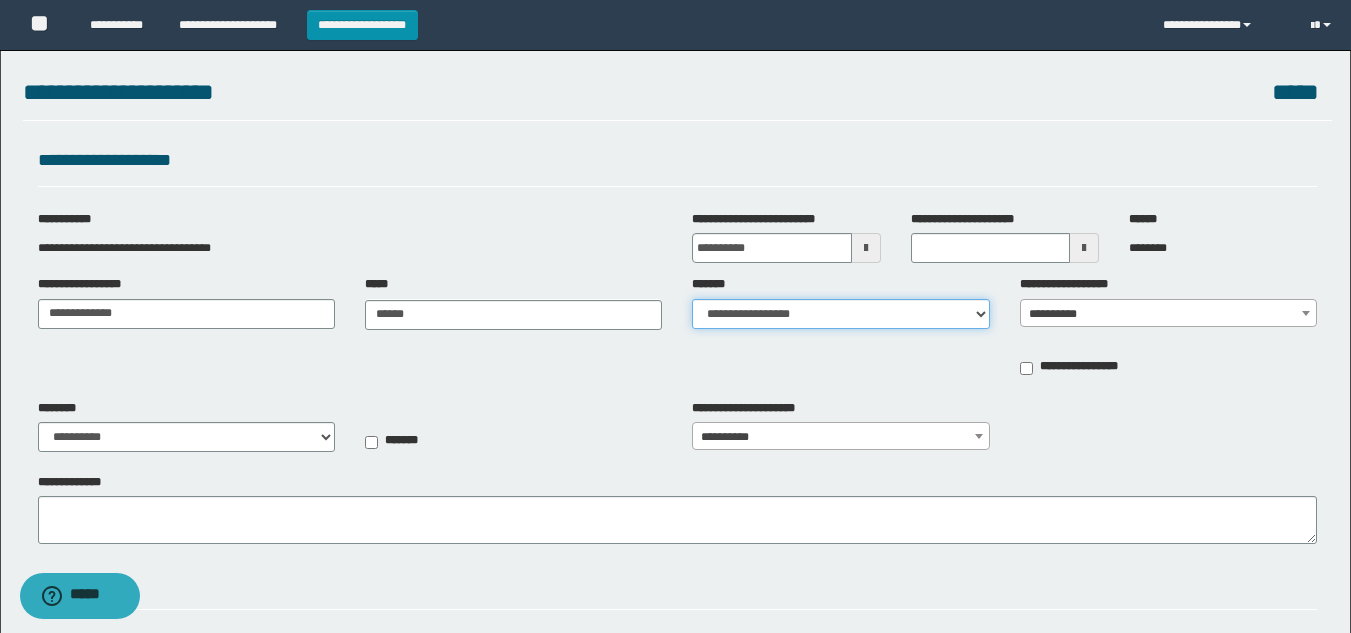 click on "**********" at bounding box center [840, 314] 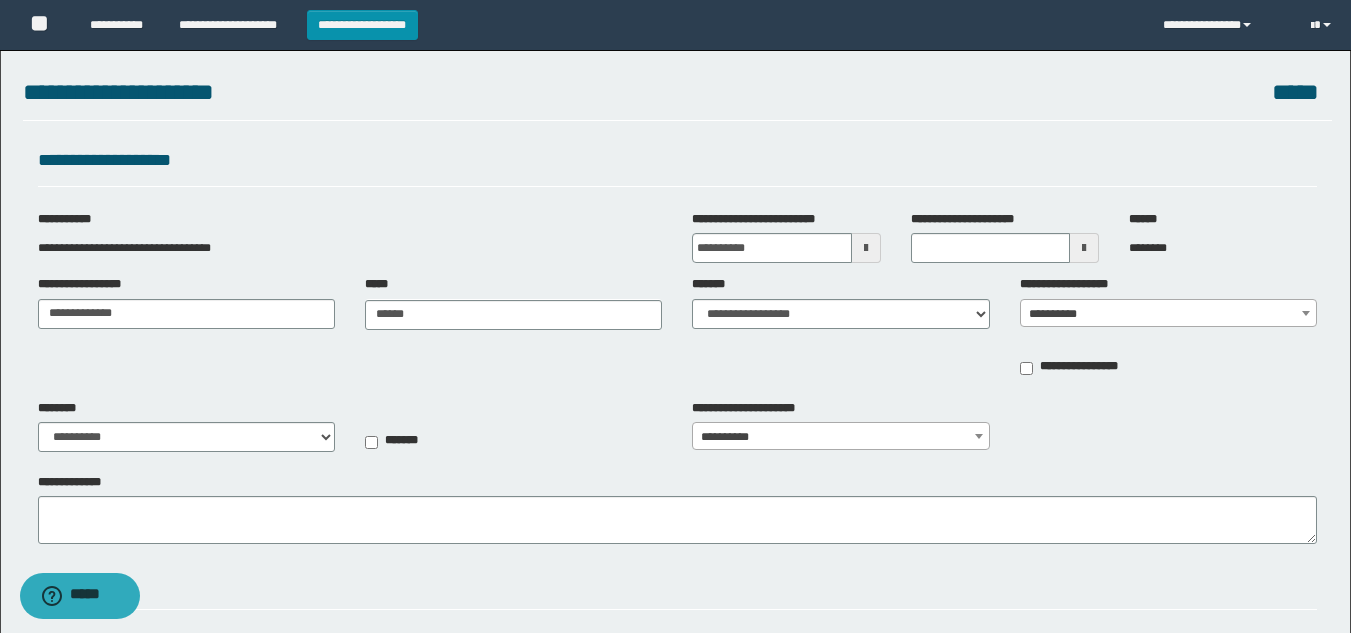 click on "**********" at bounding box center [1168, 314] 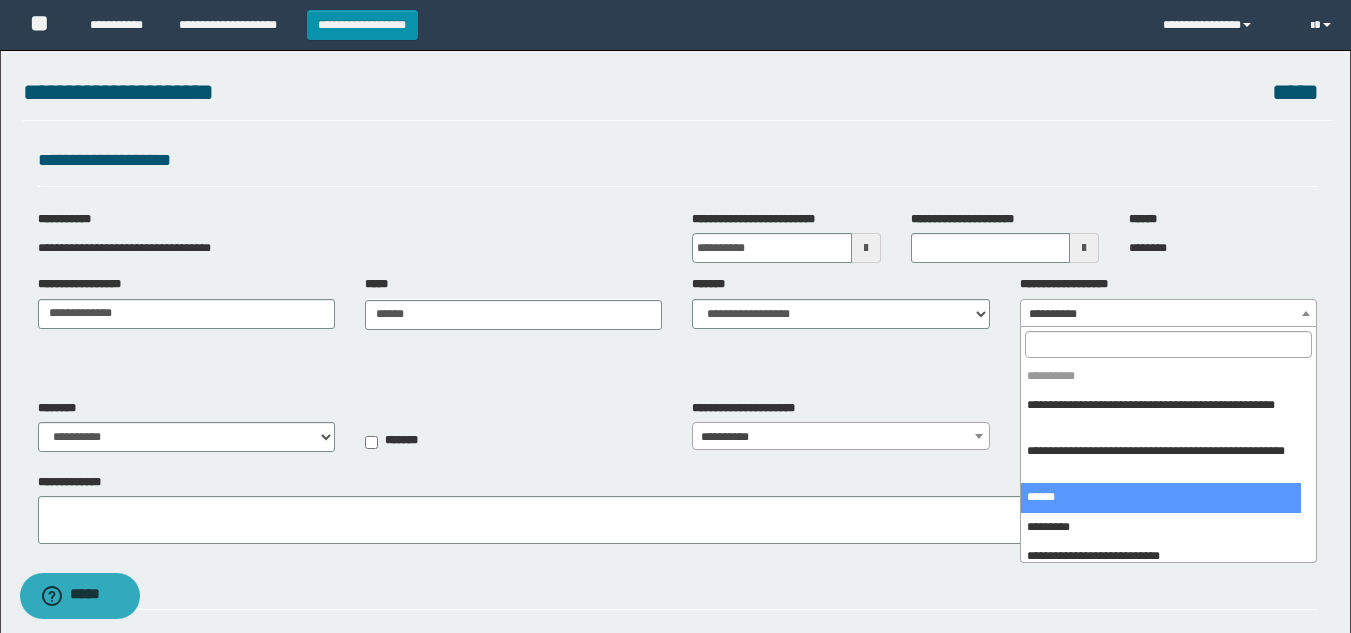 select on "***" 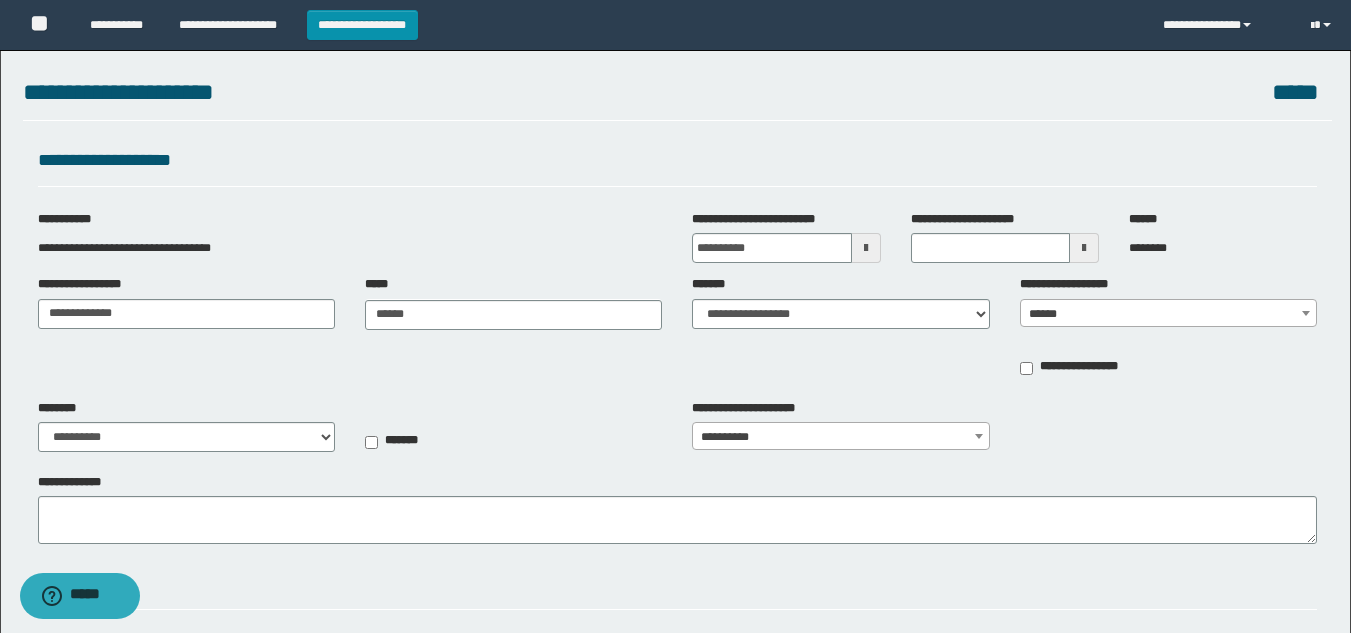 type on "**********" 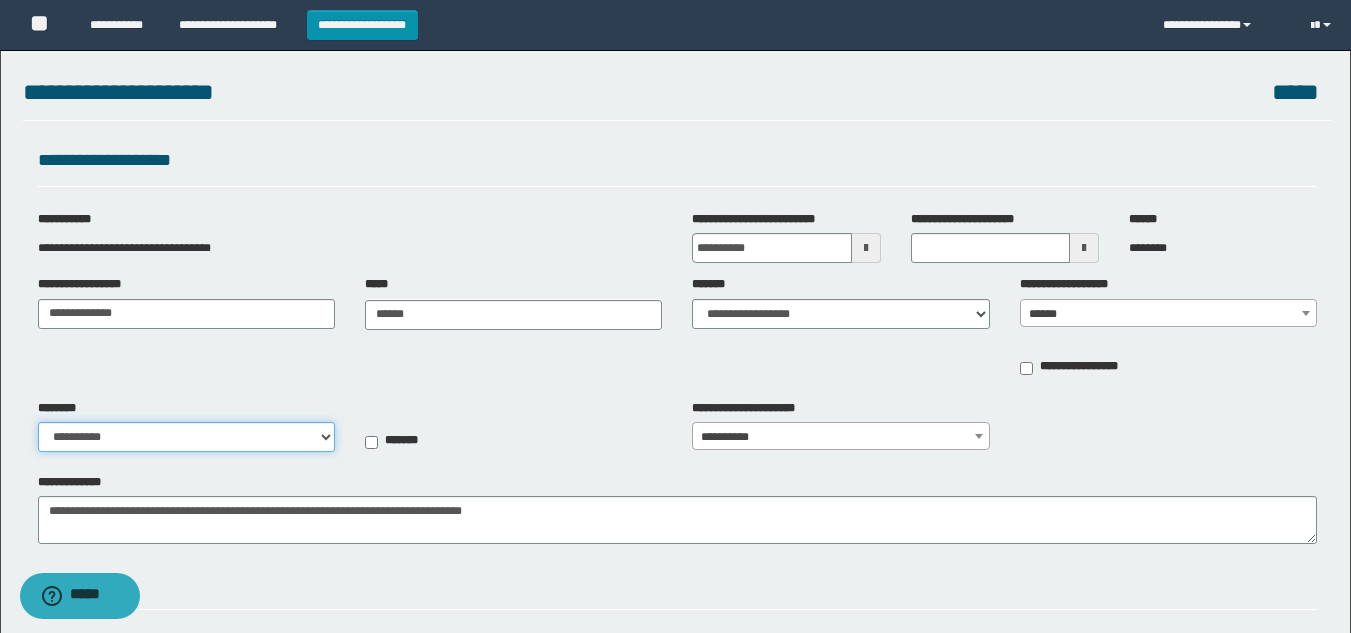 click on "**********" at bounding box center (186, 437) 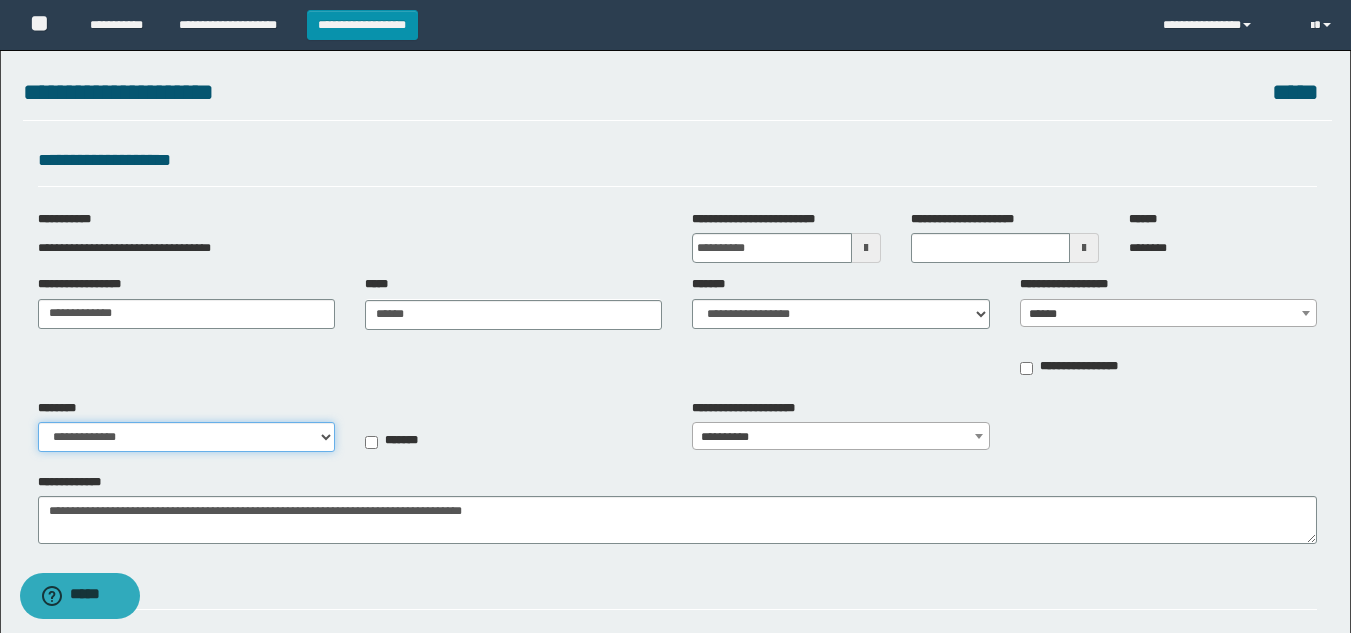 click on "**********" at bounding box center (186, 437) 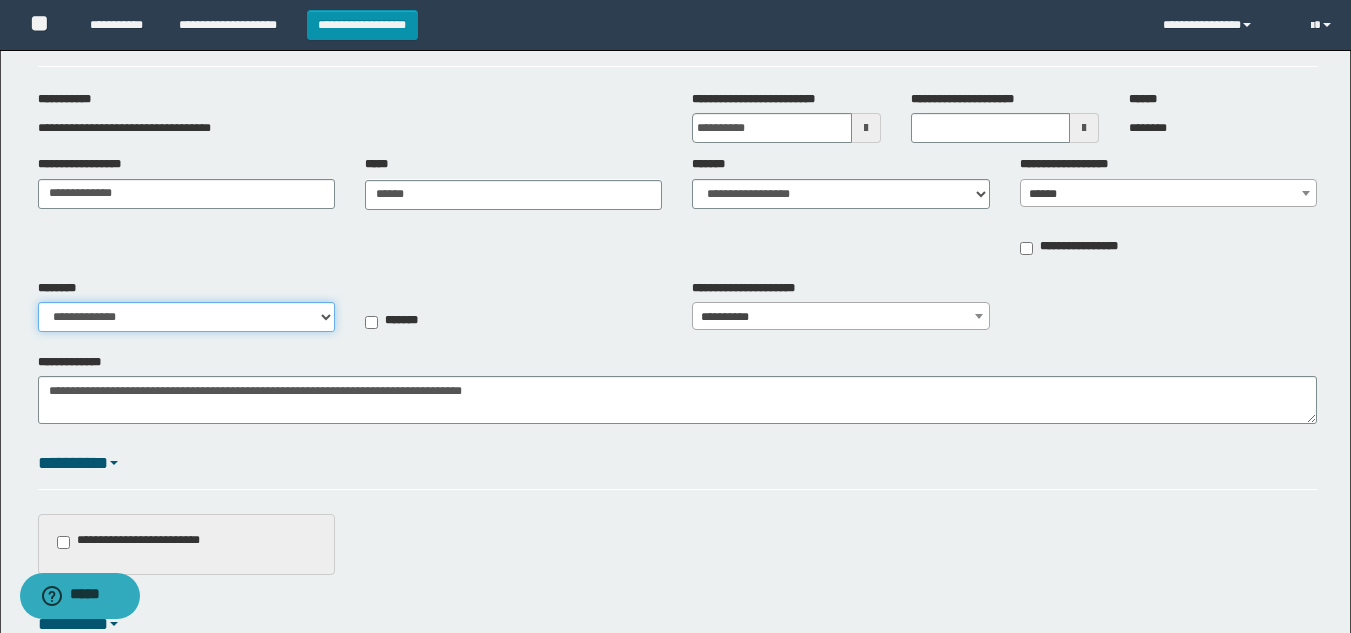 scroll, scrollTop: 381, scrollLeft: 0, axis: vertical 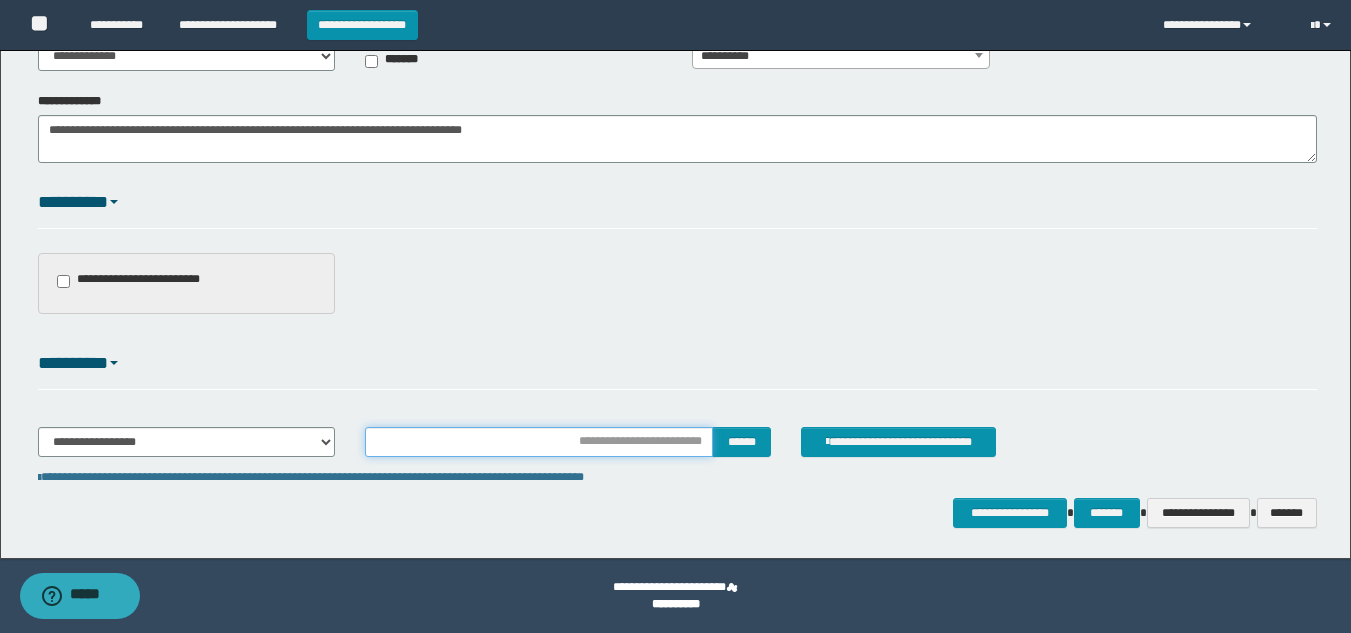 click at bounding box center [539, 442] 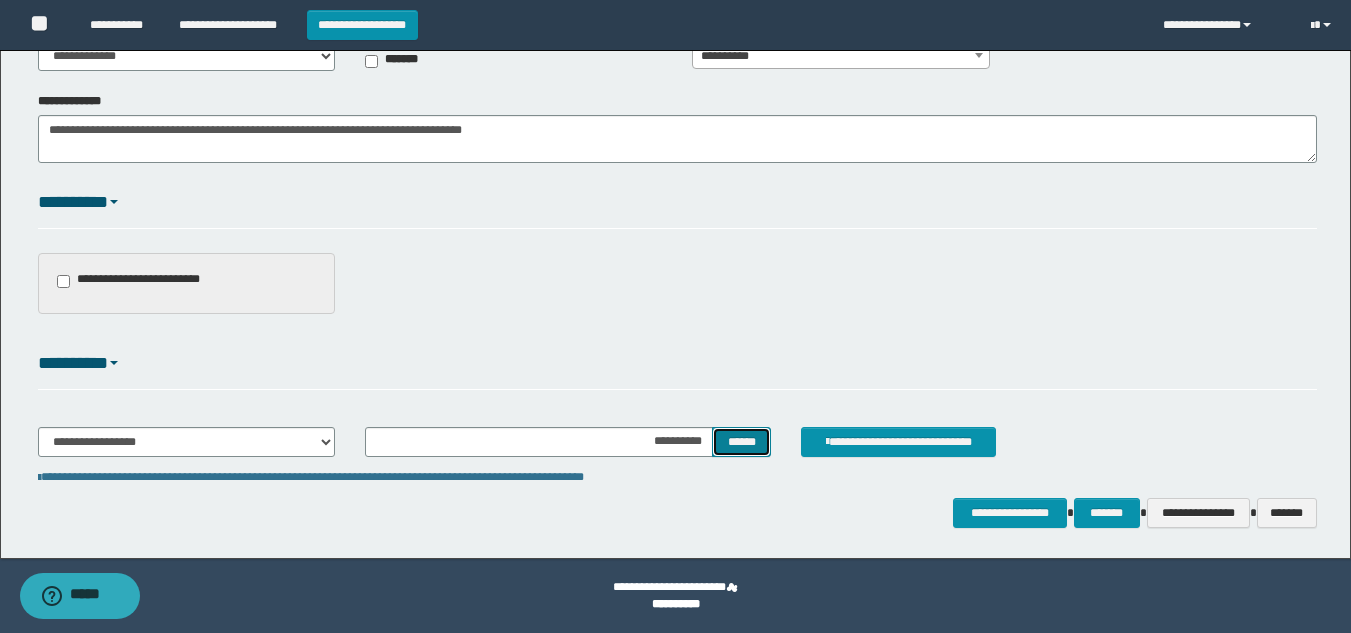 click on "******" at bounding box center (741, 442) 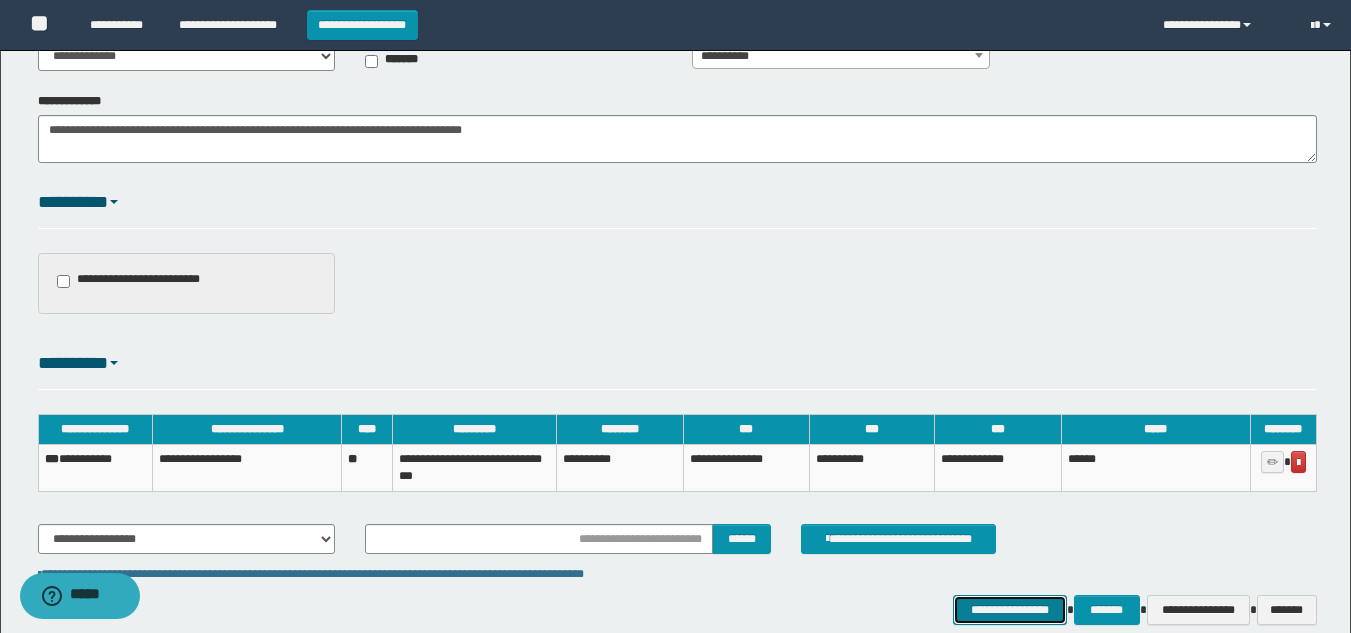 click on "**********" at bounding box center [1009, 610] 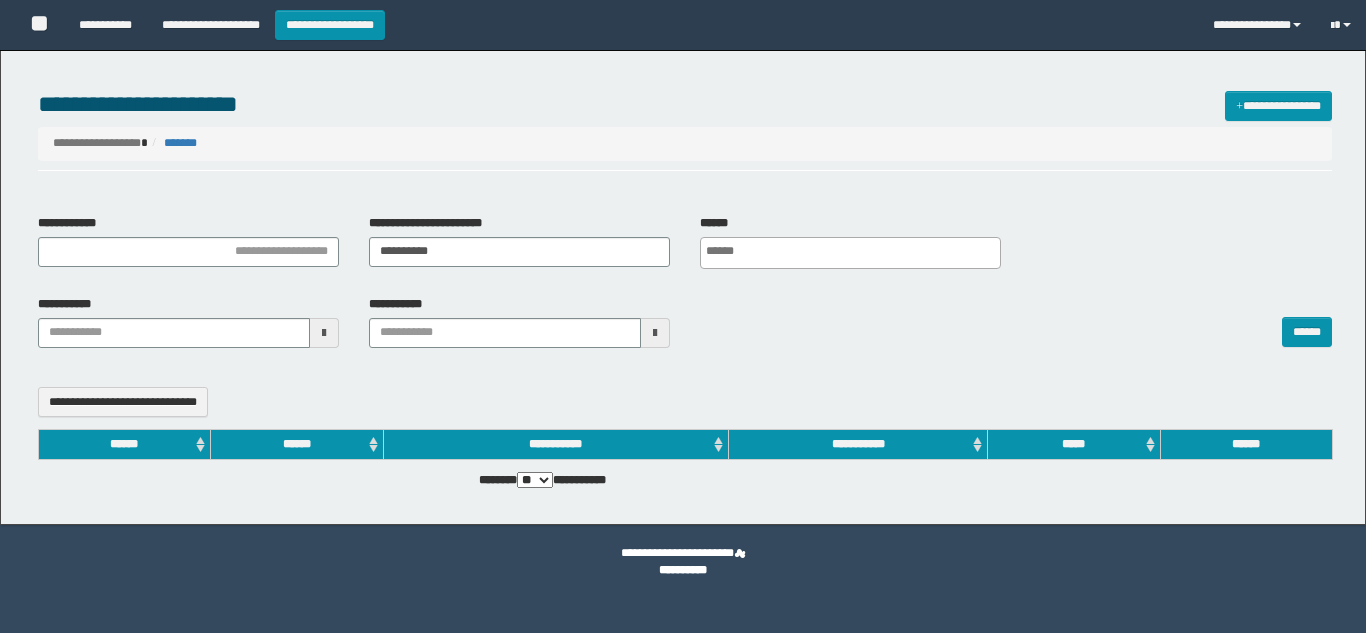 select 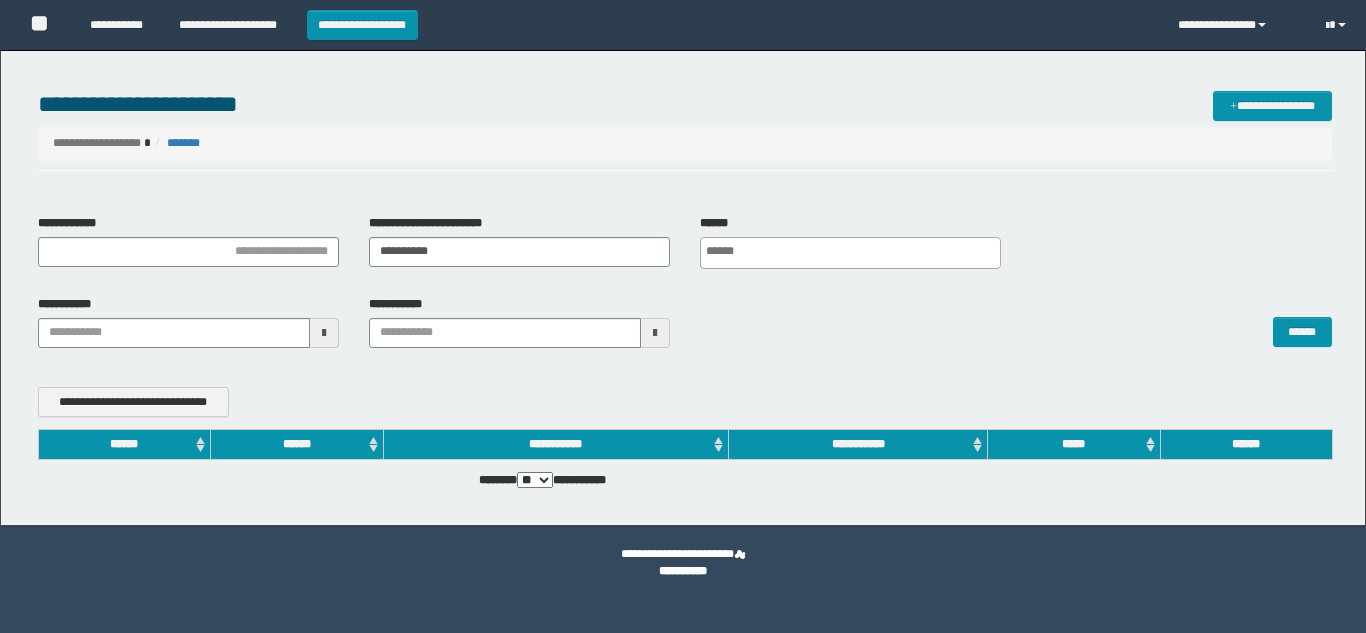 scroll, scrollTop: 0, scrollLeft: 0, axis: both 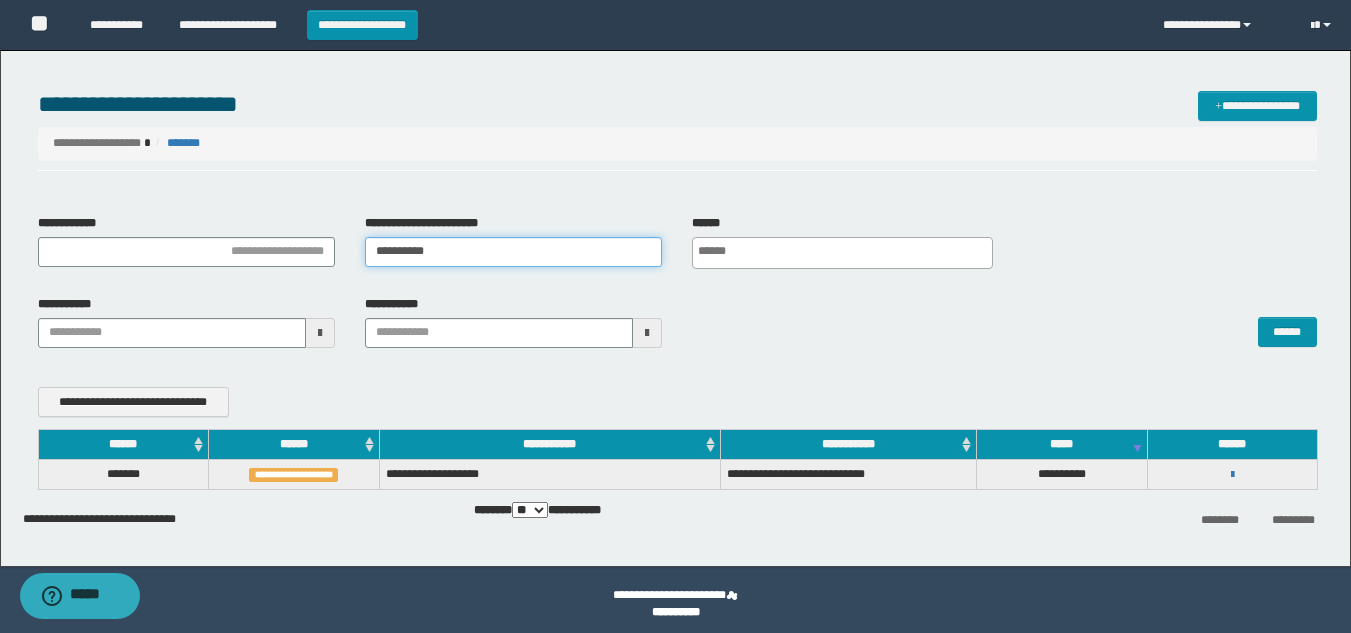 drag, startPoint x: 537, startPoint y: 256, endPoint x: 42, endPoint y: 245, distance: 495.1222 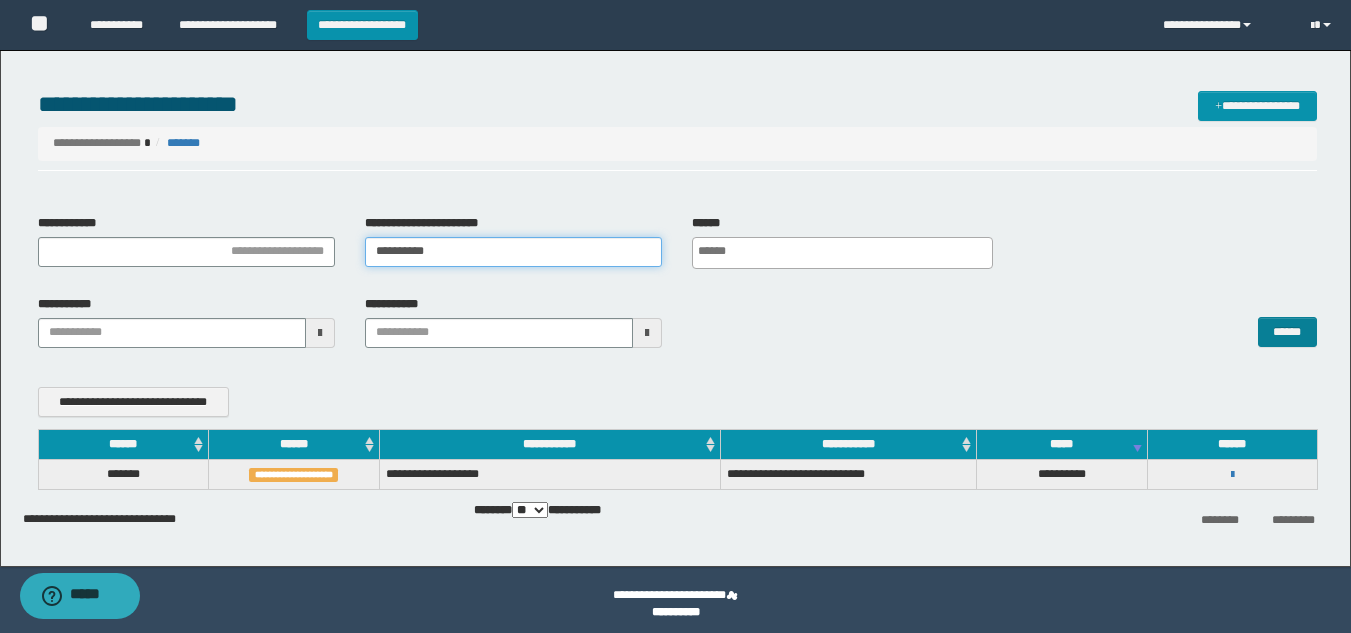 type on "**********" 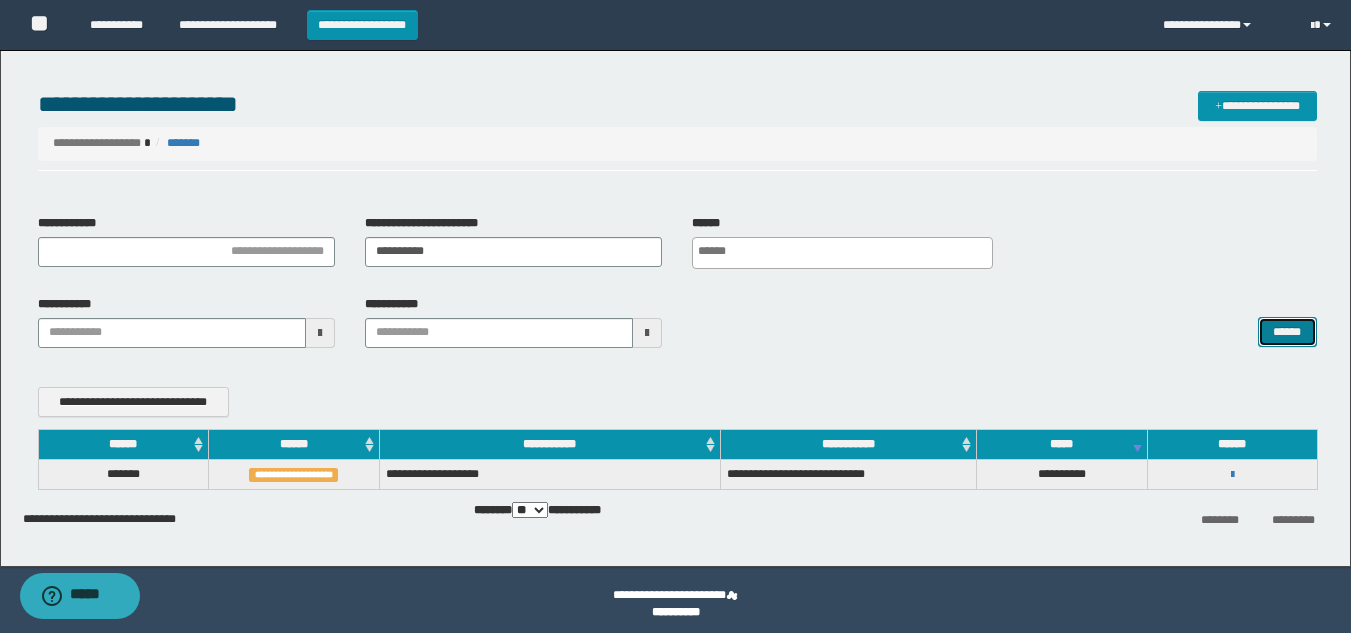 click on "******" at bounding box center (1287, 332) 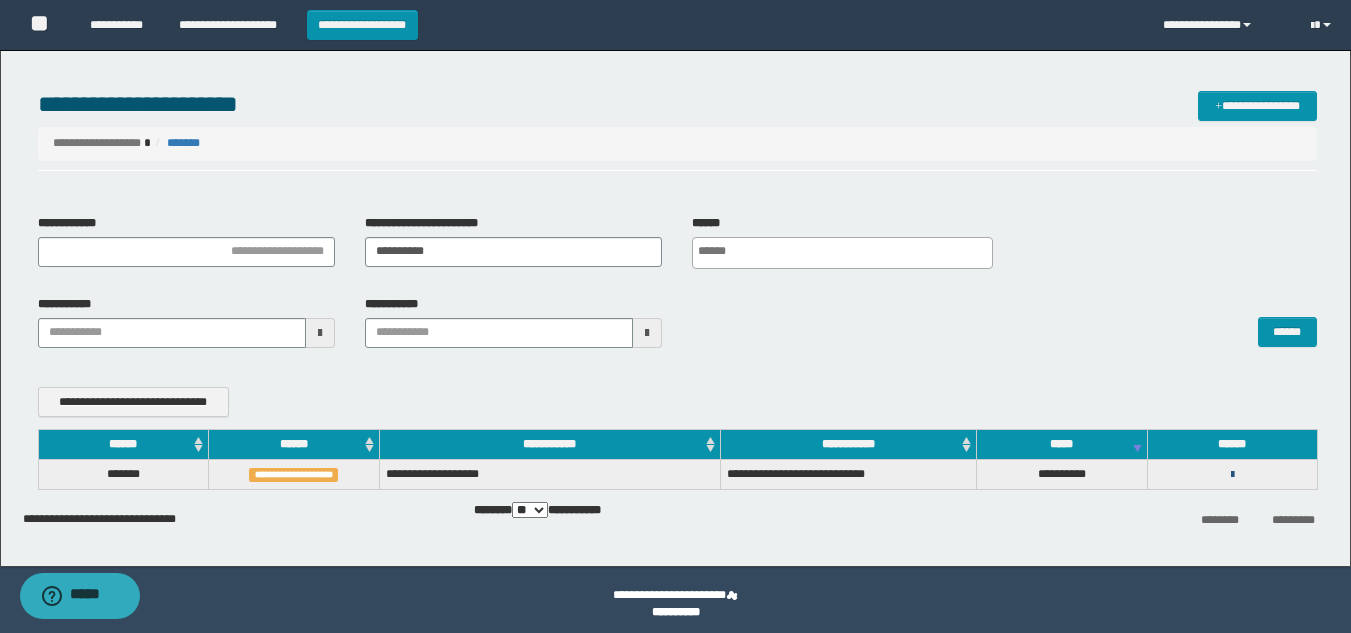 click at bounding box center [1232, 475] 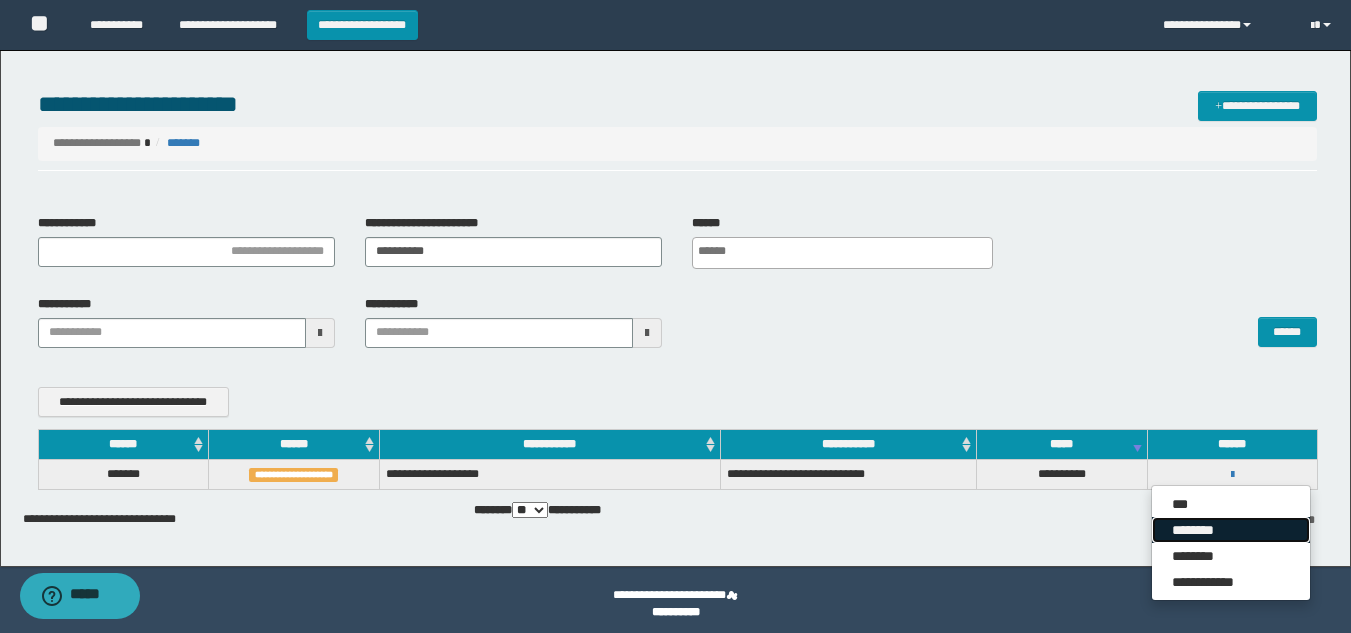 click on "********" at bounding box center [1231, 530] 